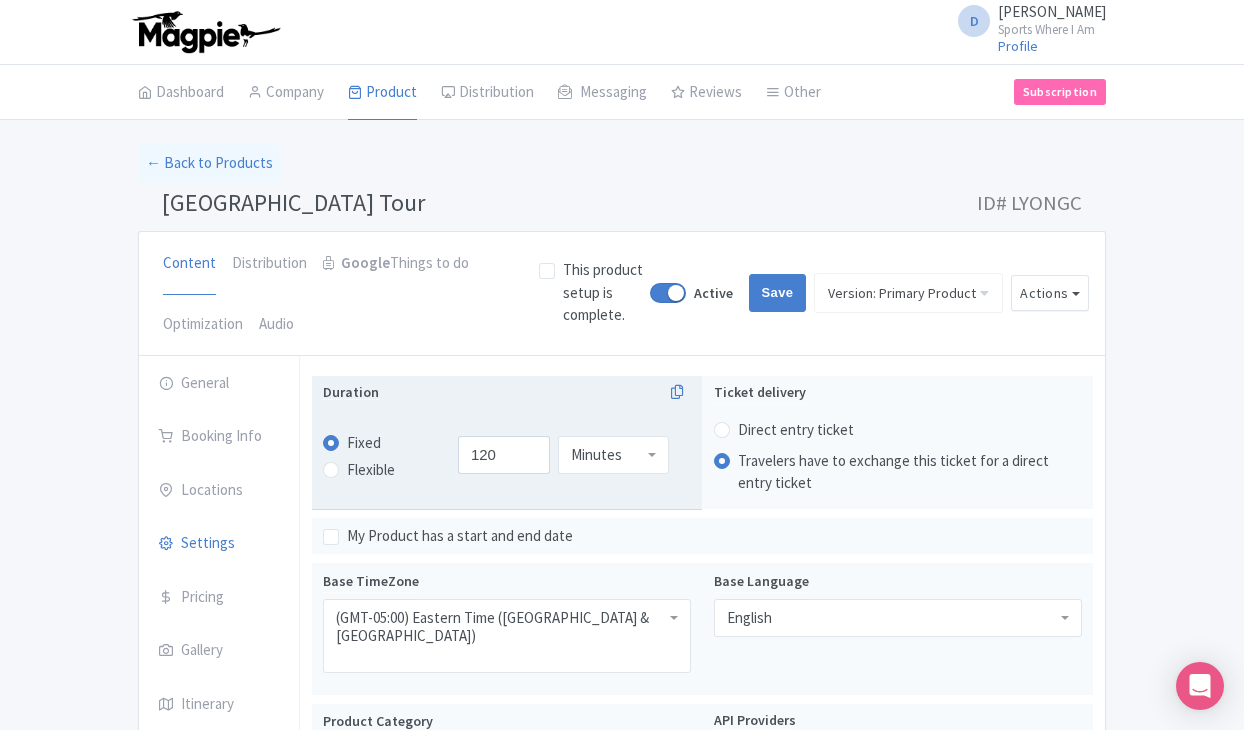 scroll, scrollTop: 0, scrollLeft: 0, axis: both 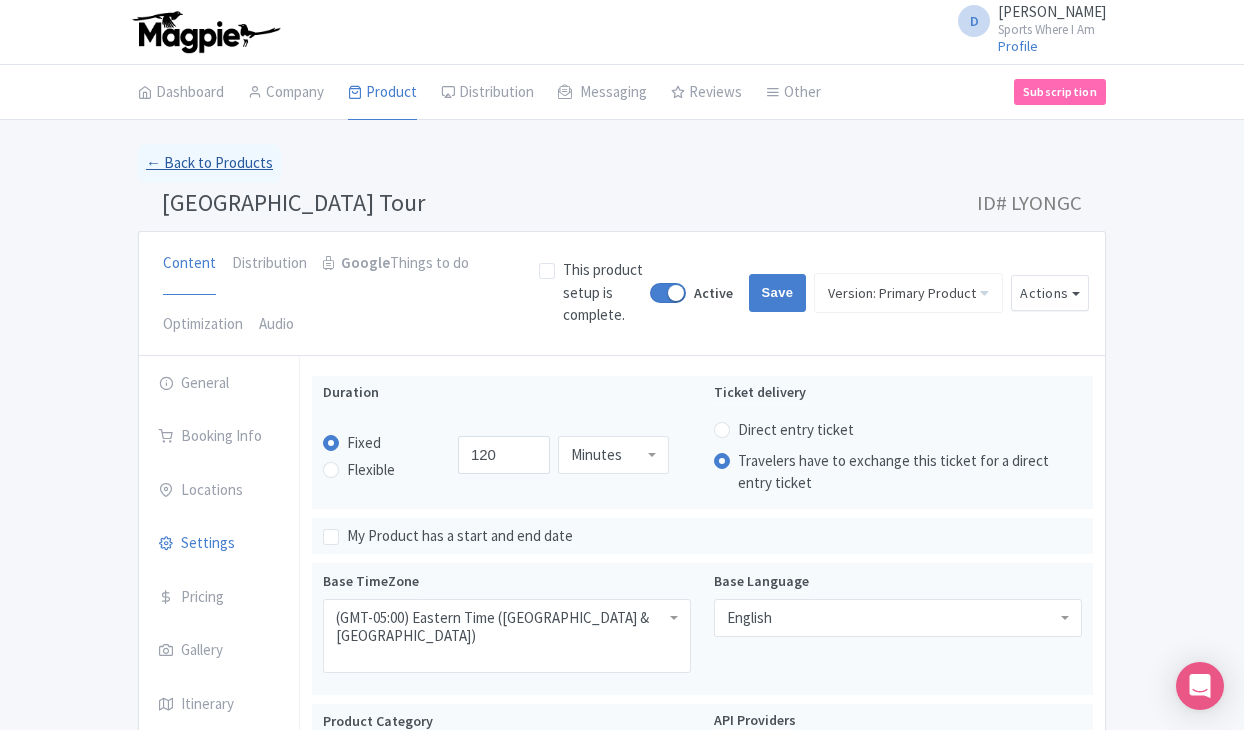 click on "← Back to Products" at bounding box center (209, 163) 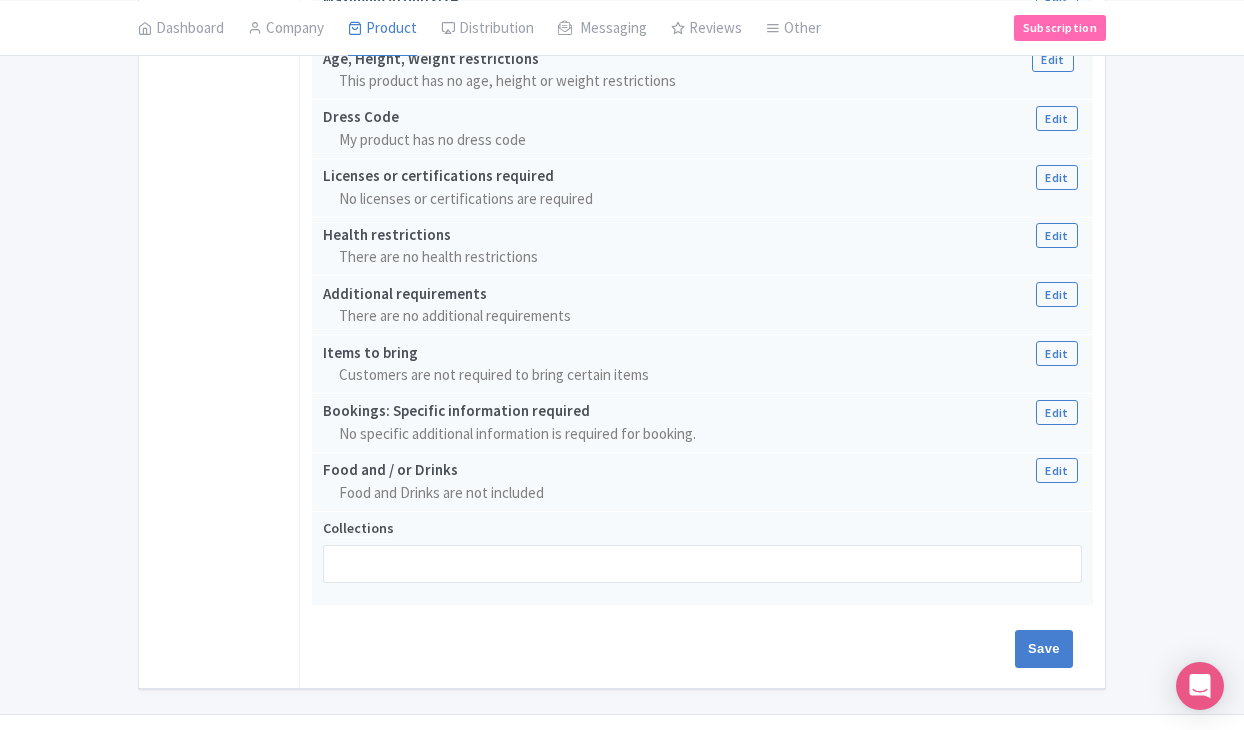 scroll, scrollTop: 1807, scrollLeft: 0, axis: vertical 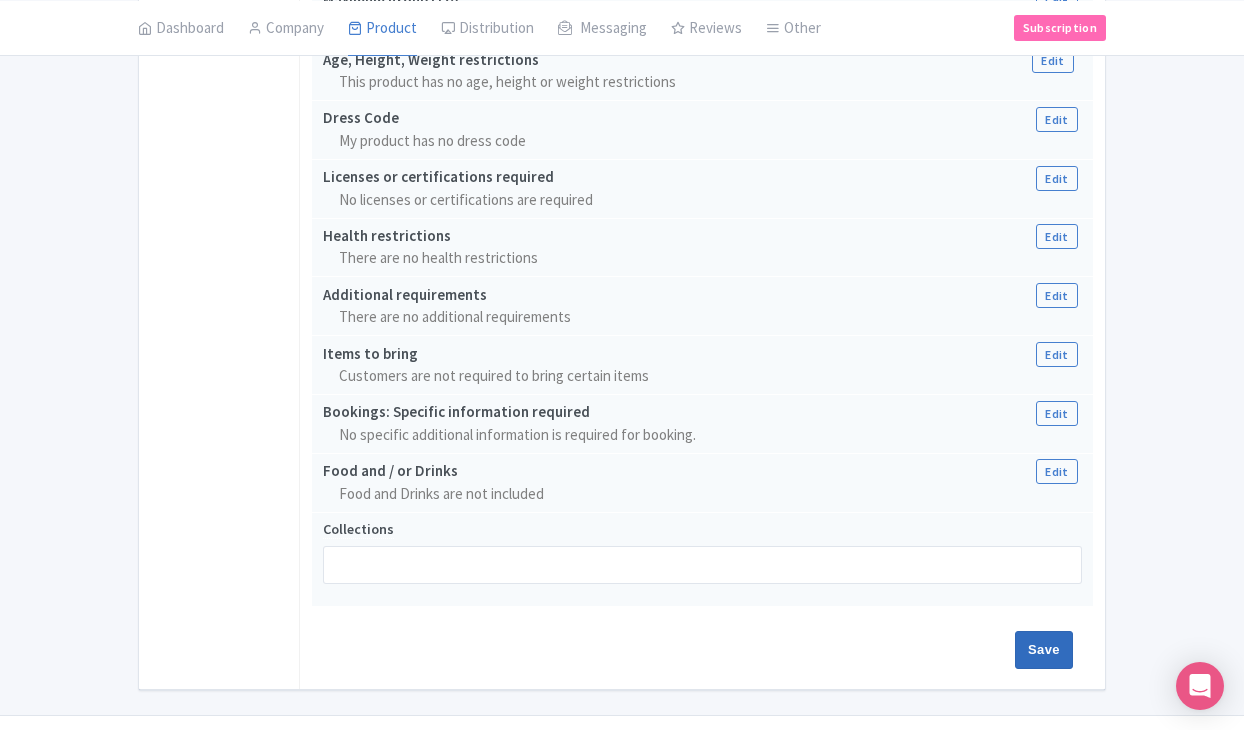 click on "Save" at bounding box center (1044, 650) 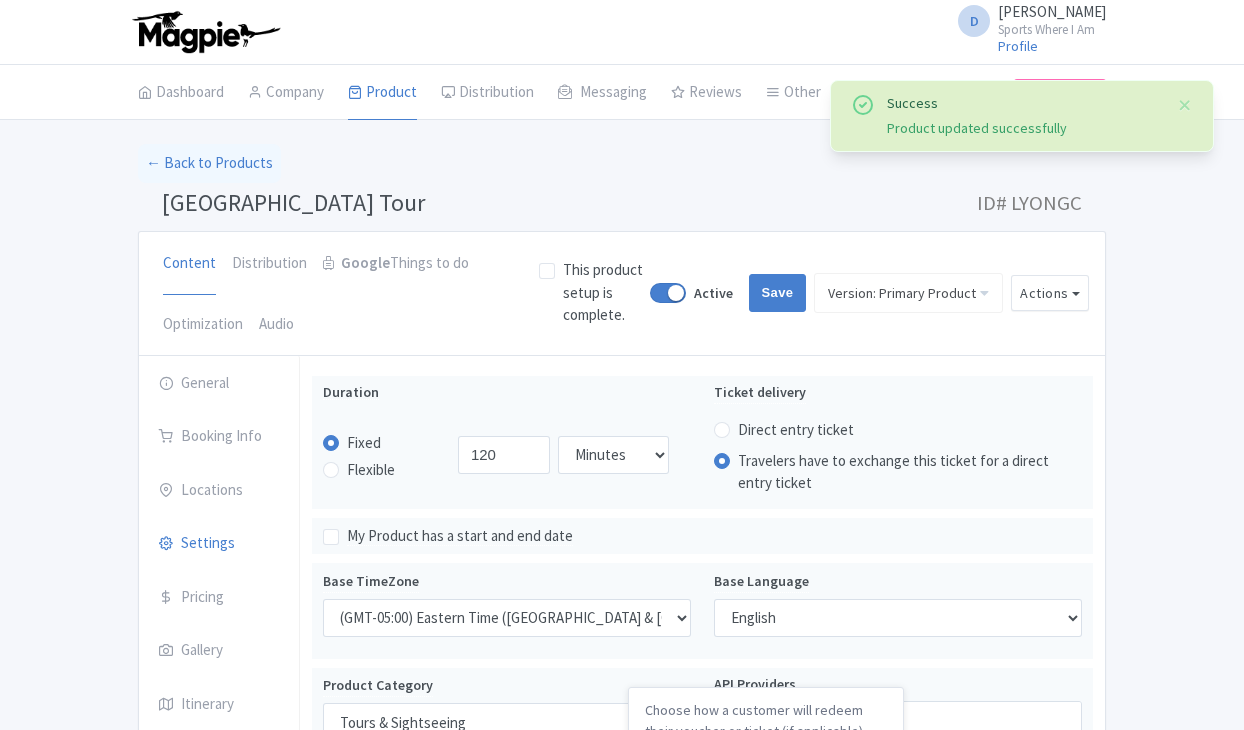select 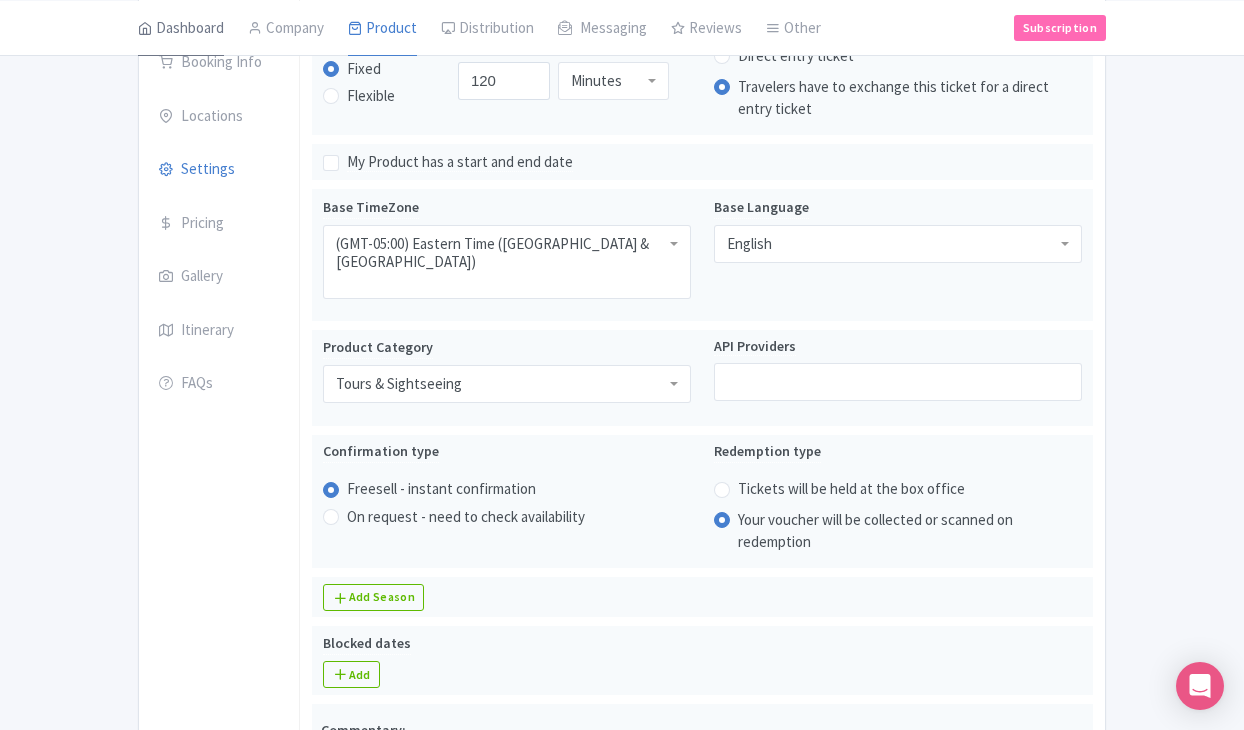 click on "Dashboard" at bounding box center [181, 28] 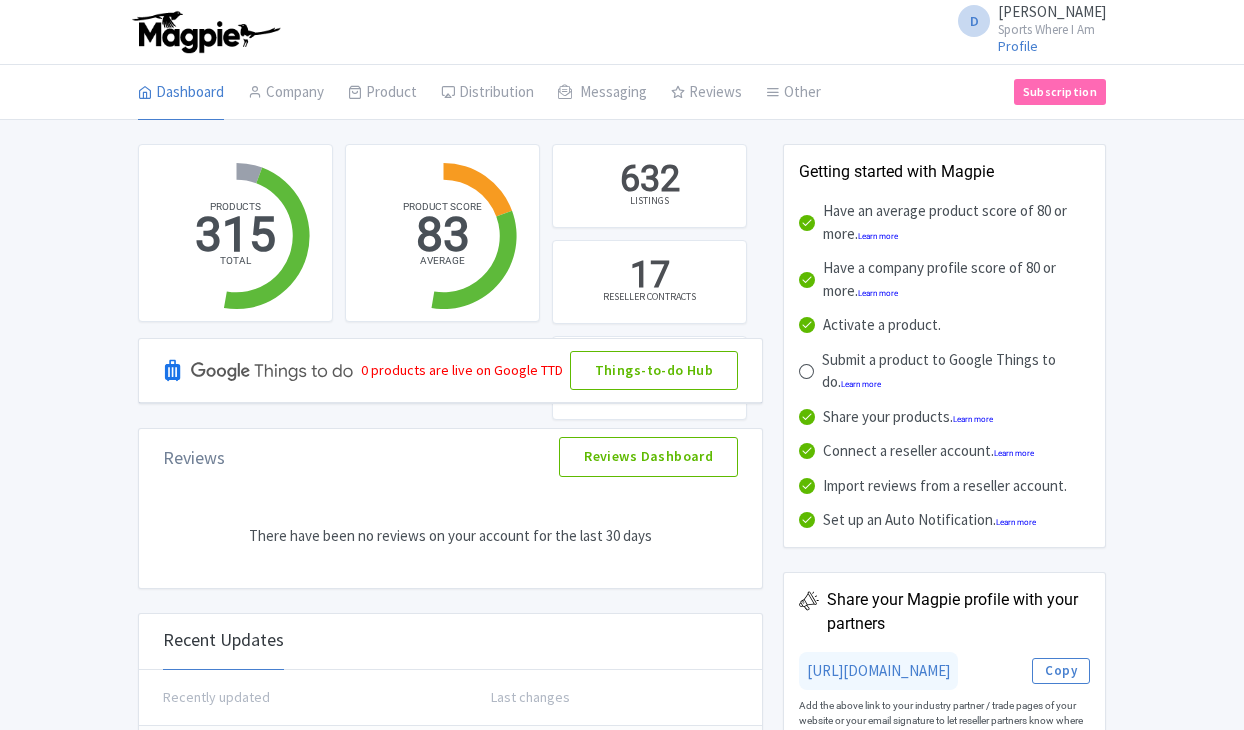 scroll, scrollTop: 0, scrollLeft: 0, axis: both 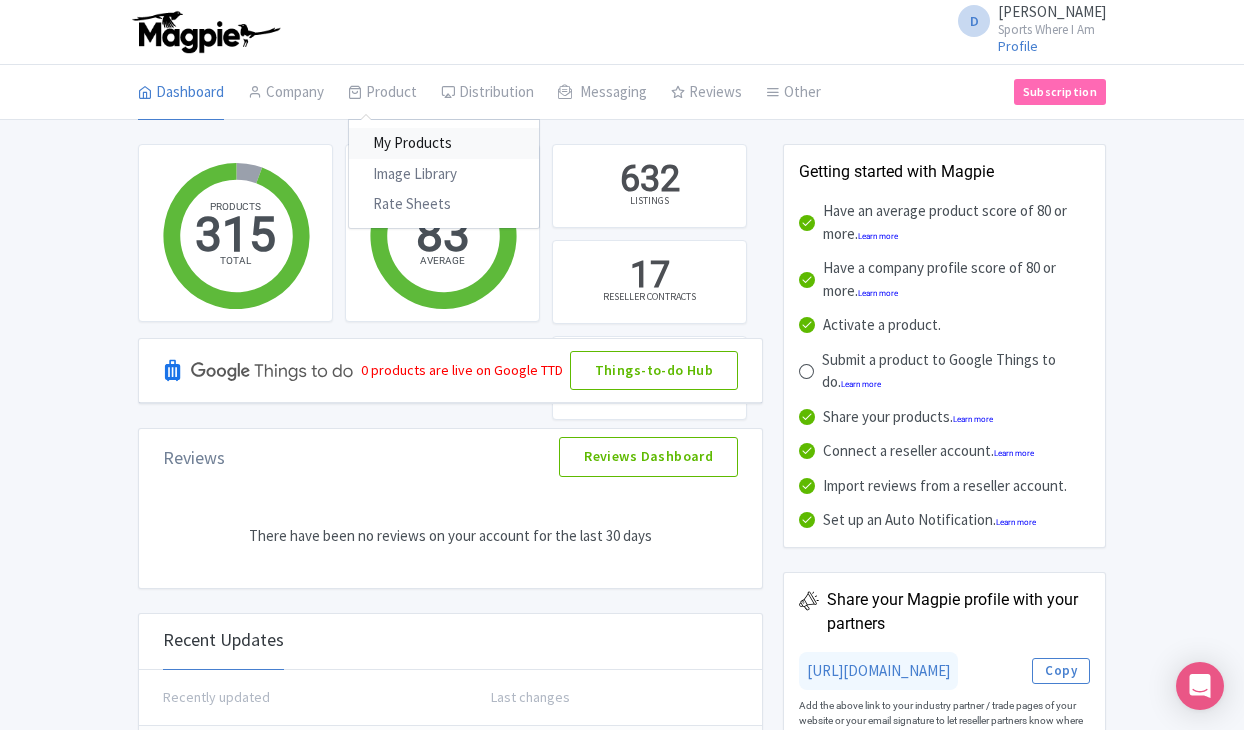 click on "My Products" at bounding box center [444, 143] 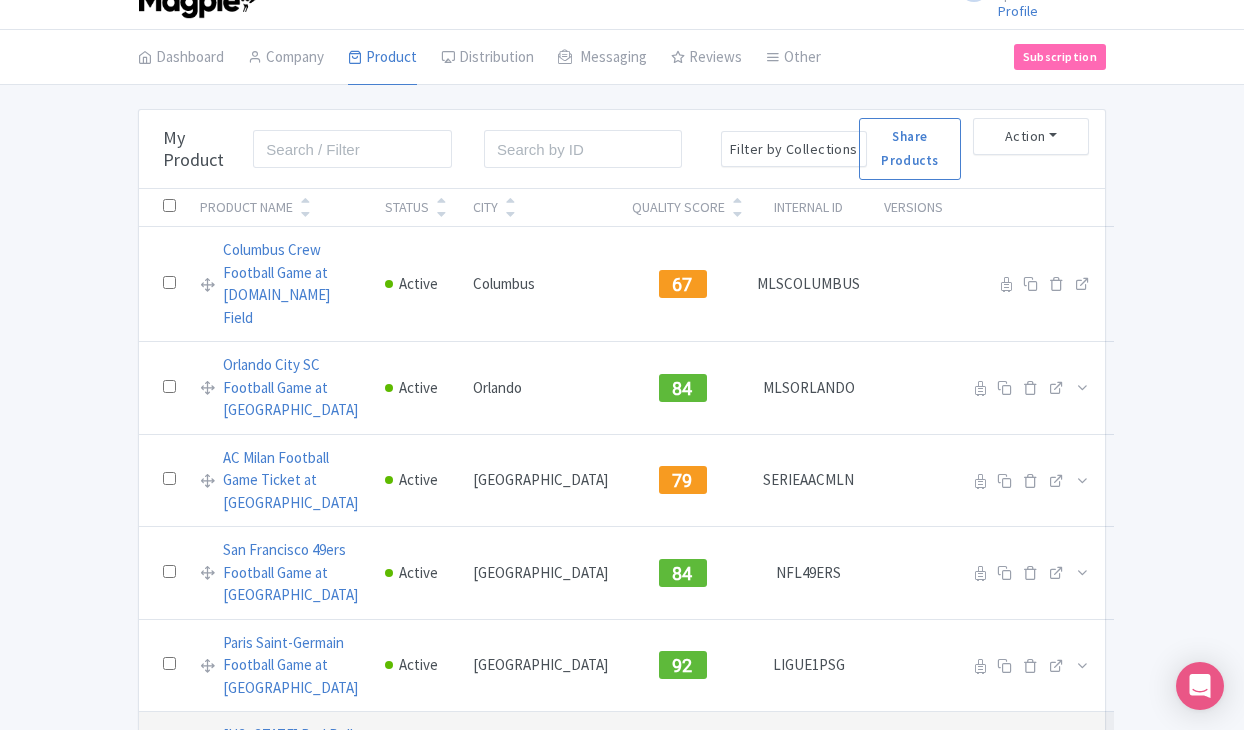 scroll, scrollTop: 27, scrollLeft: 0, axis: vertical 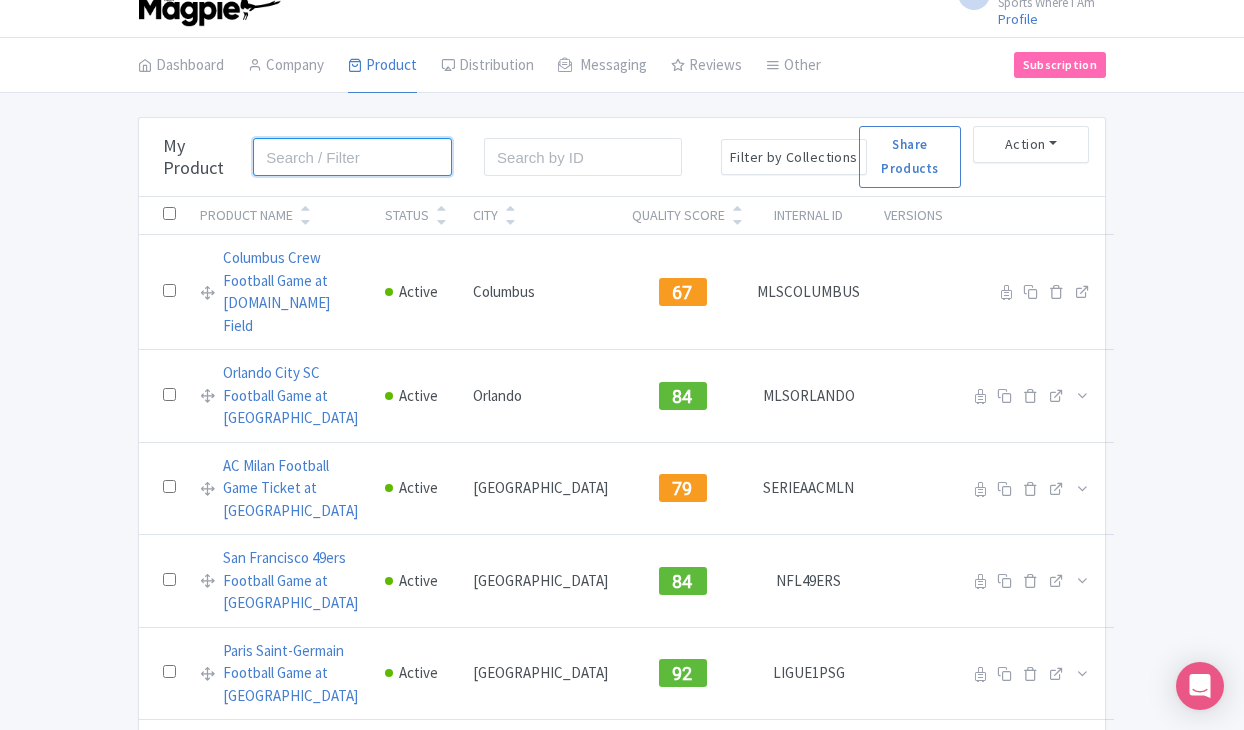click at bounding box center [352, 157] 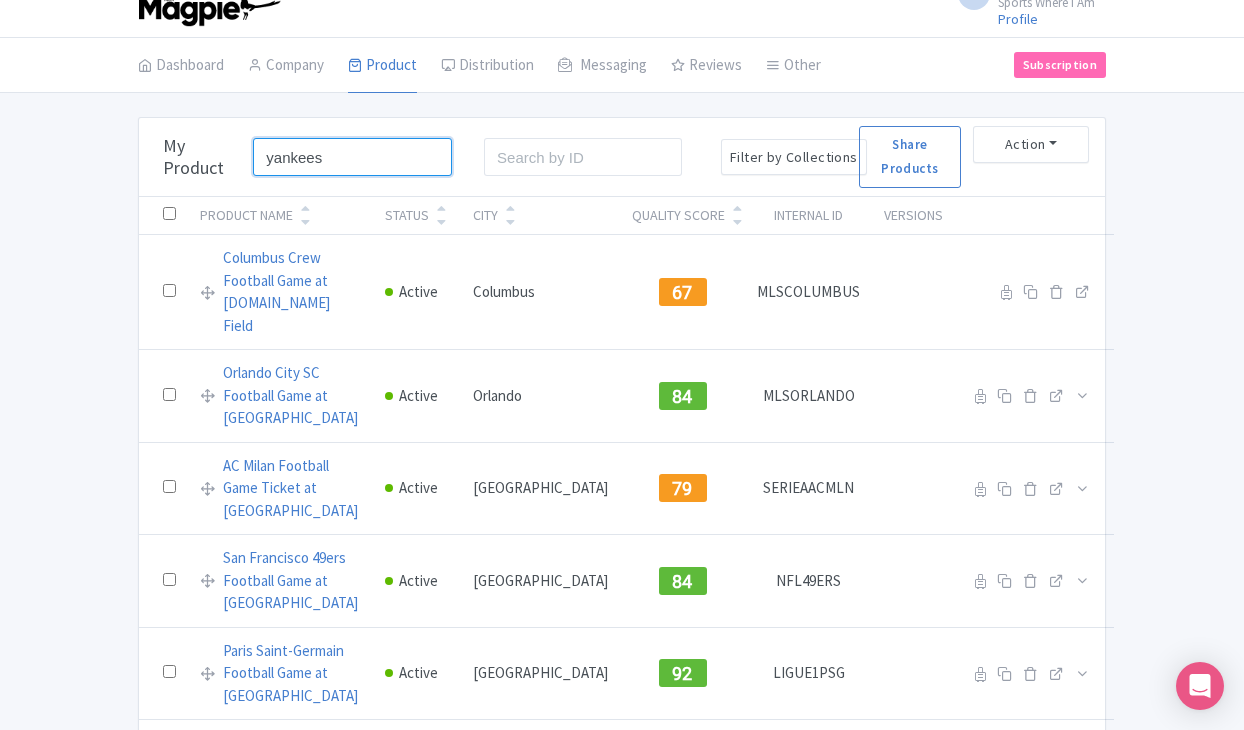 type on "yankees" 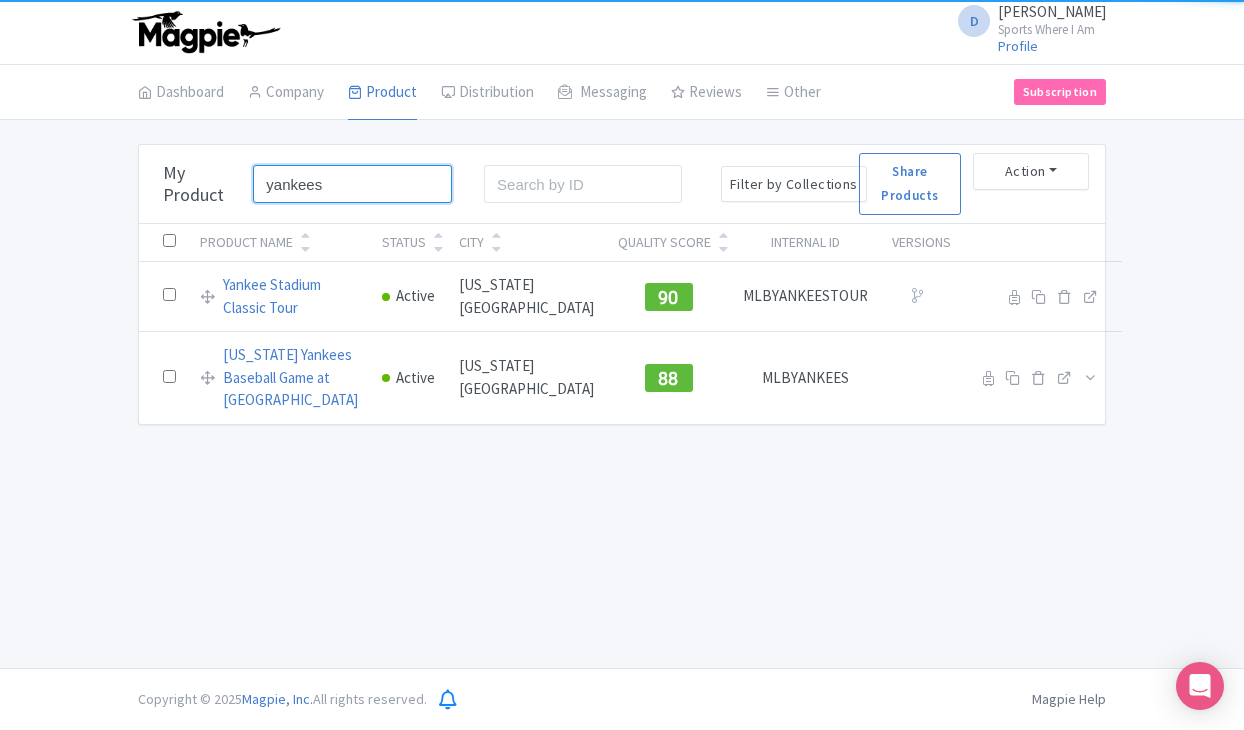 scroll, scrollTop: 0, scrollLeft: 0, axis: both 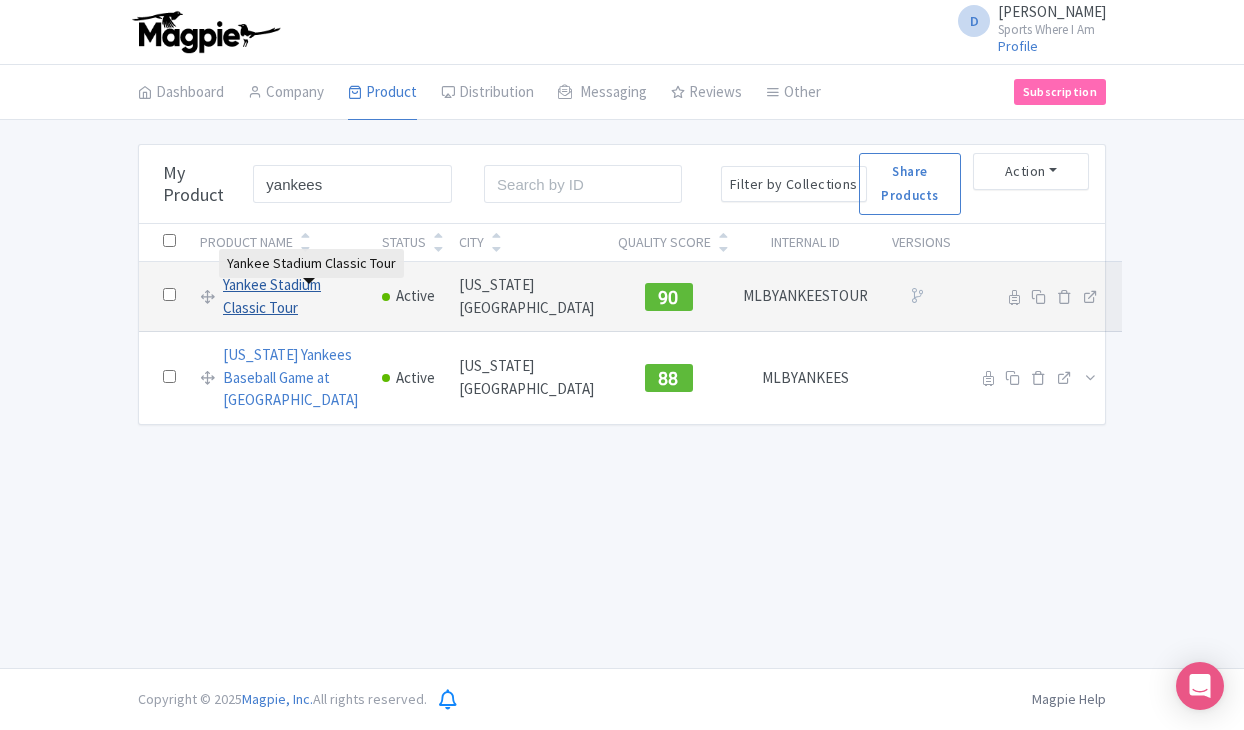 click on "Yankee Stadium Classic Tour" at bounding box center [290, 296] 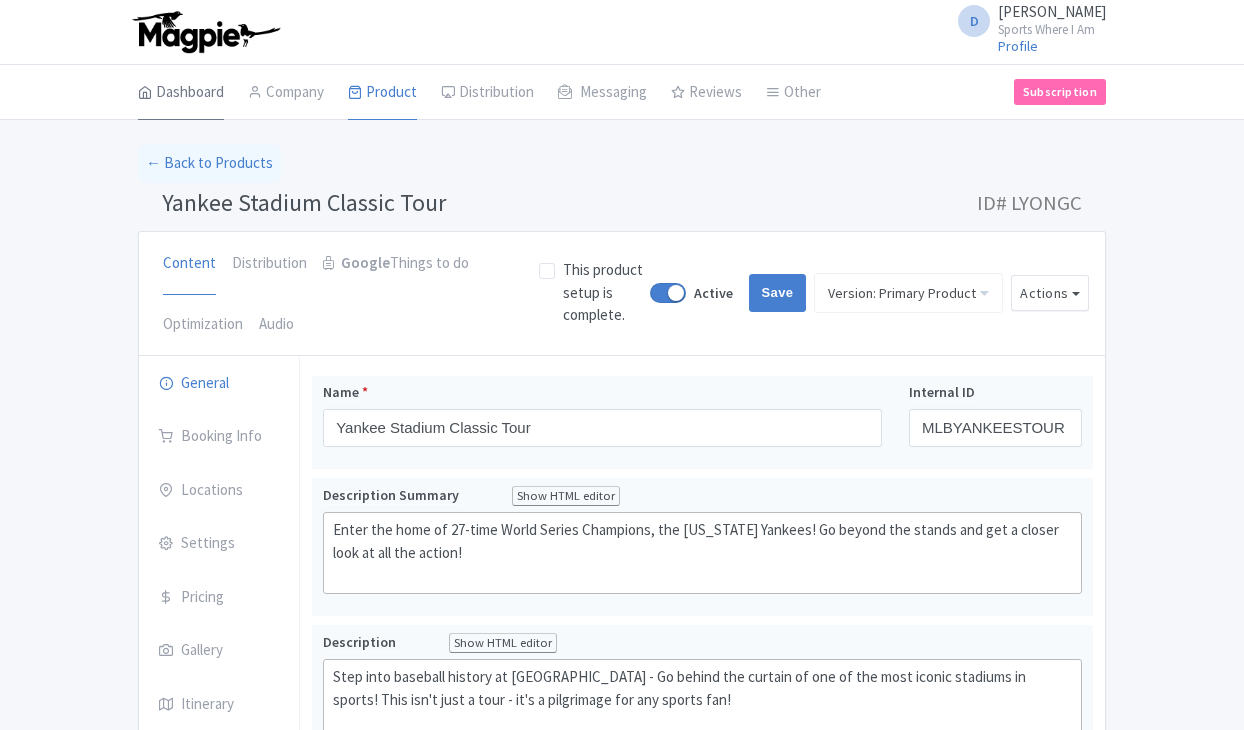 scroll, scrollTop: 279, scrollLeft: 0, axis: vertical 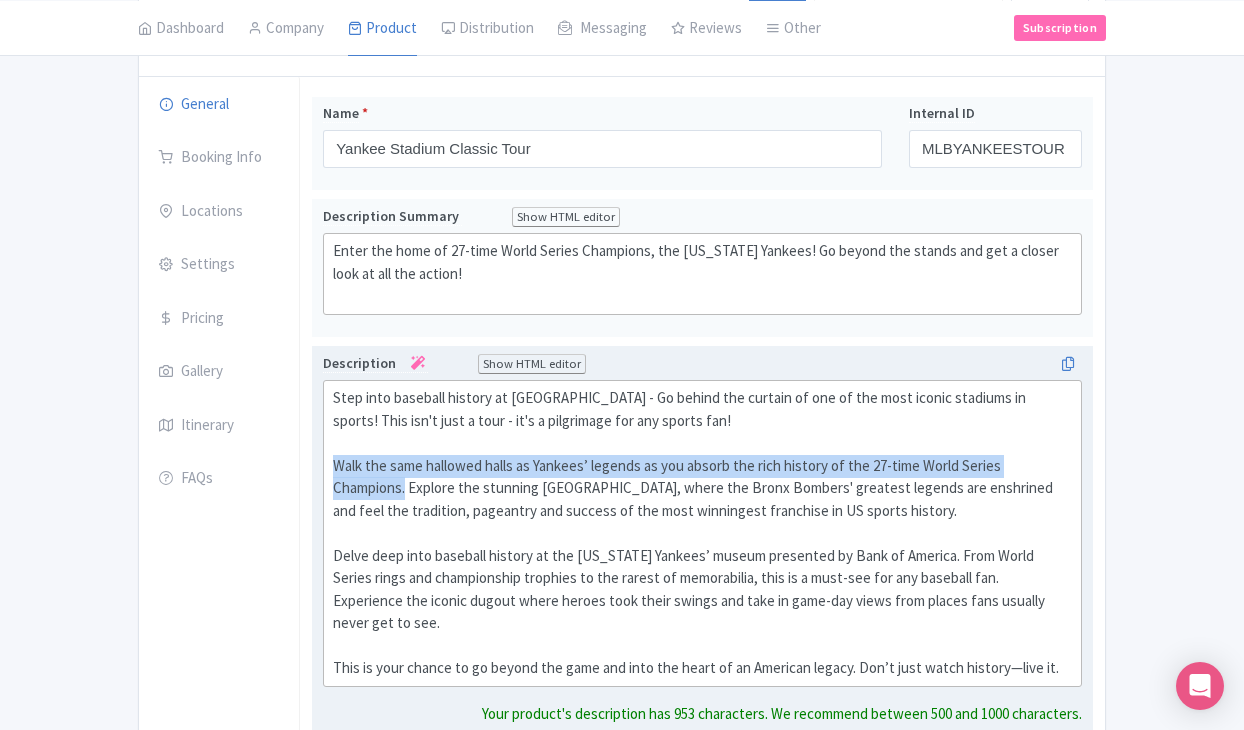 drag, startPoint x: 333, startPoint y: 457, endPoint x: 408, endPoint y: 475, distance: 77.12976 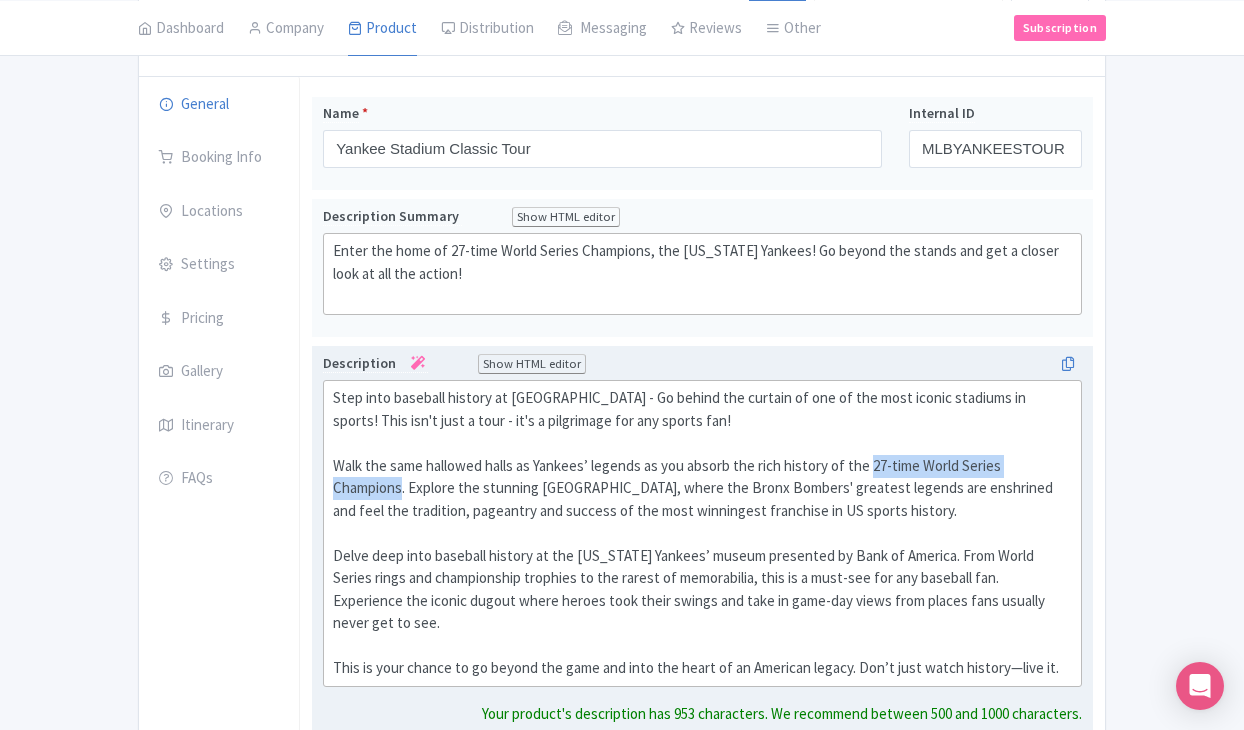 drag, startPoint x: 873, startPoint y: 455, endPoint x: 404, endPoint y: 486, distance: 470.0234 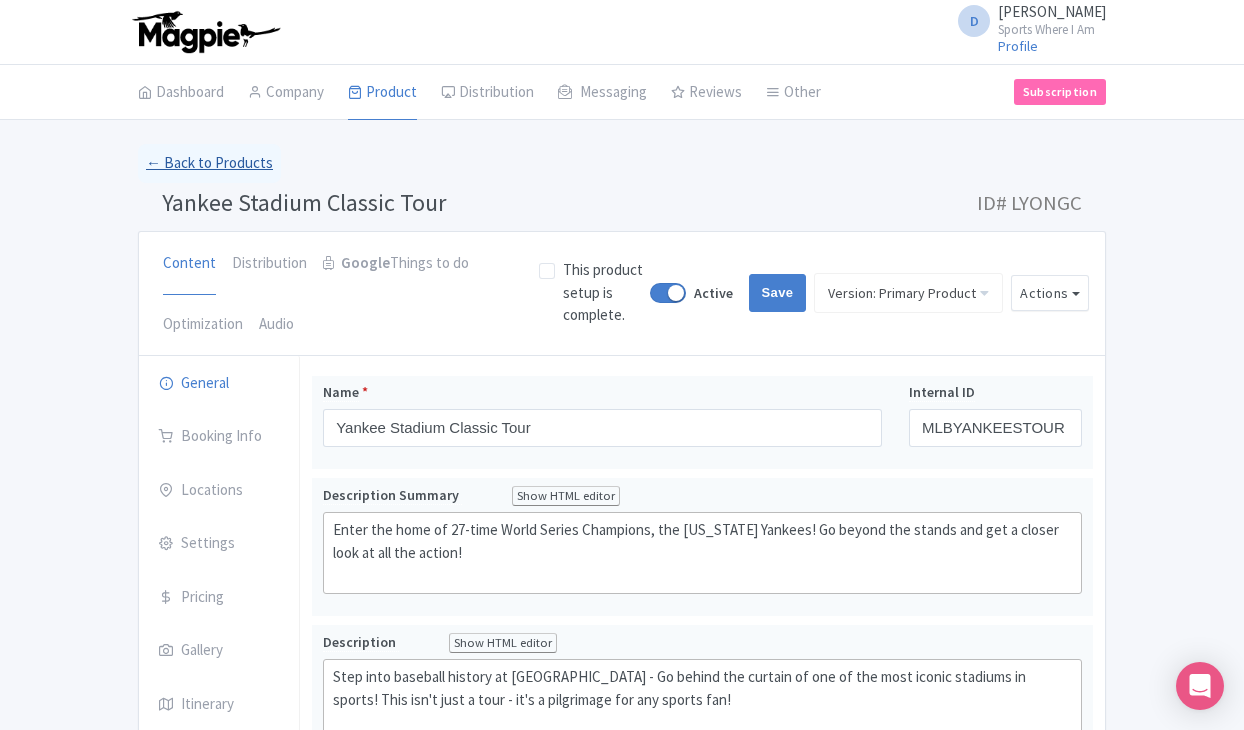 scroll, scrollTop: 0, scrollLeft: 0, axis: both 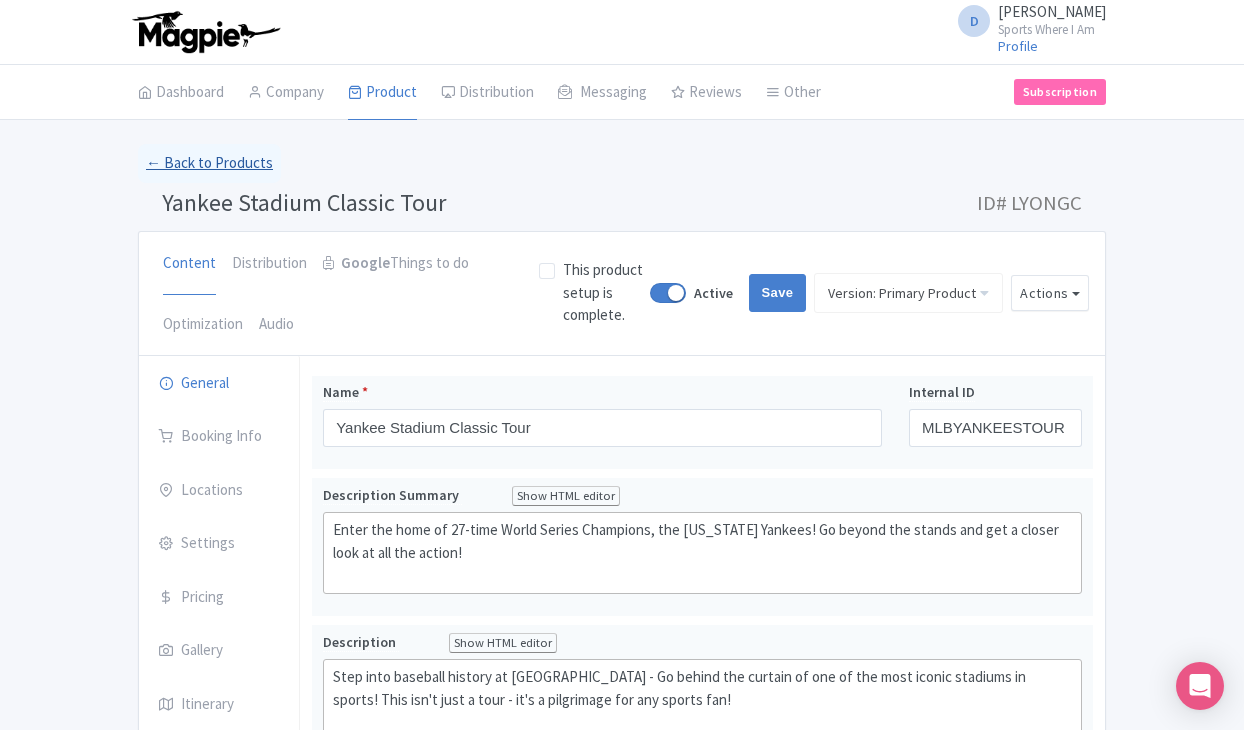 click on "← Back to Products" at bounding box center [209, 163] 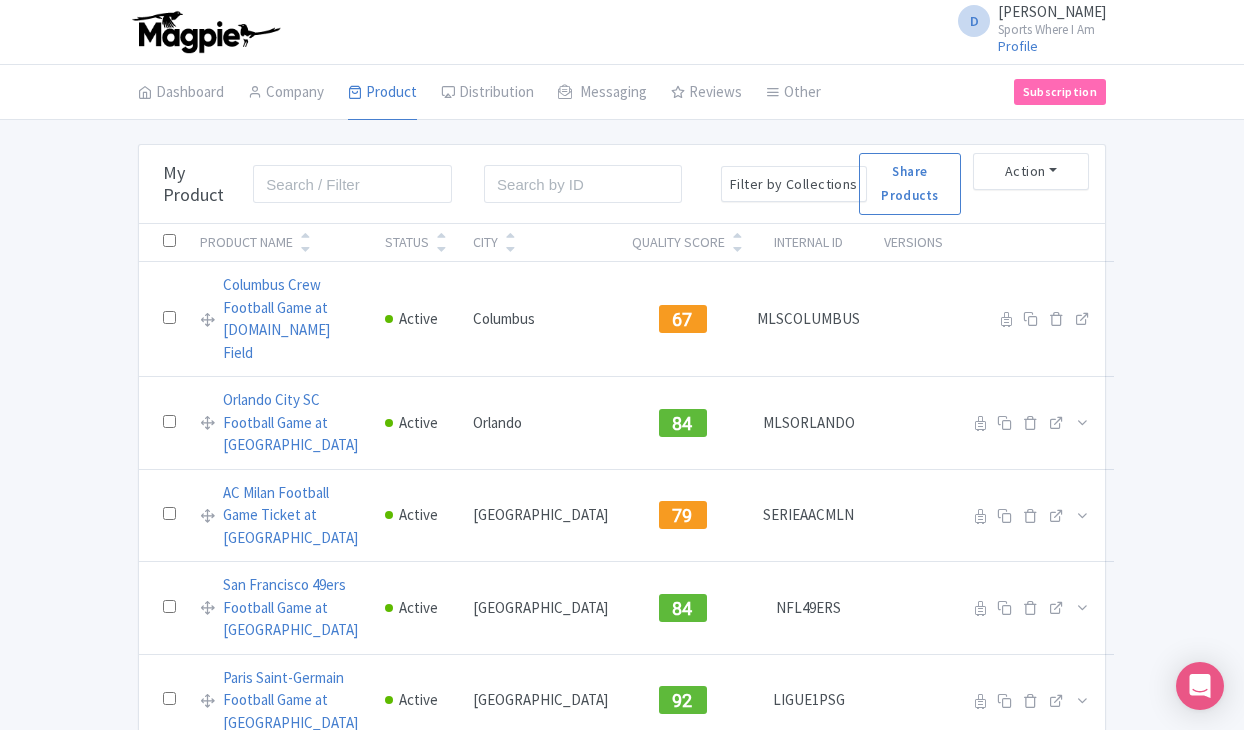 scroll, scrollTop: 0, scrollLeft: 0, axis: both 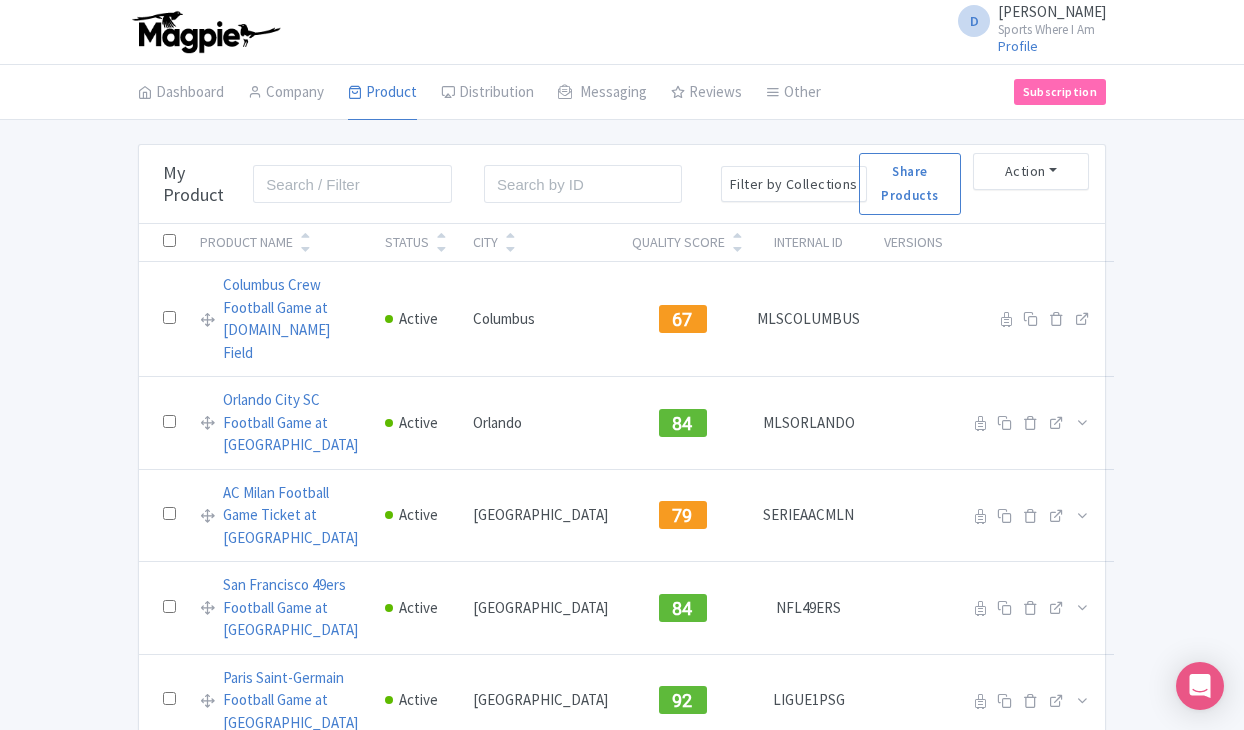 click on "D
[PERSON_NAME]
Sports Where I Am
Profile
Users
Settings
Sign out" at bounding box center [622, 32] 